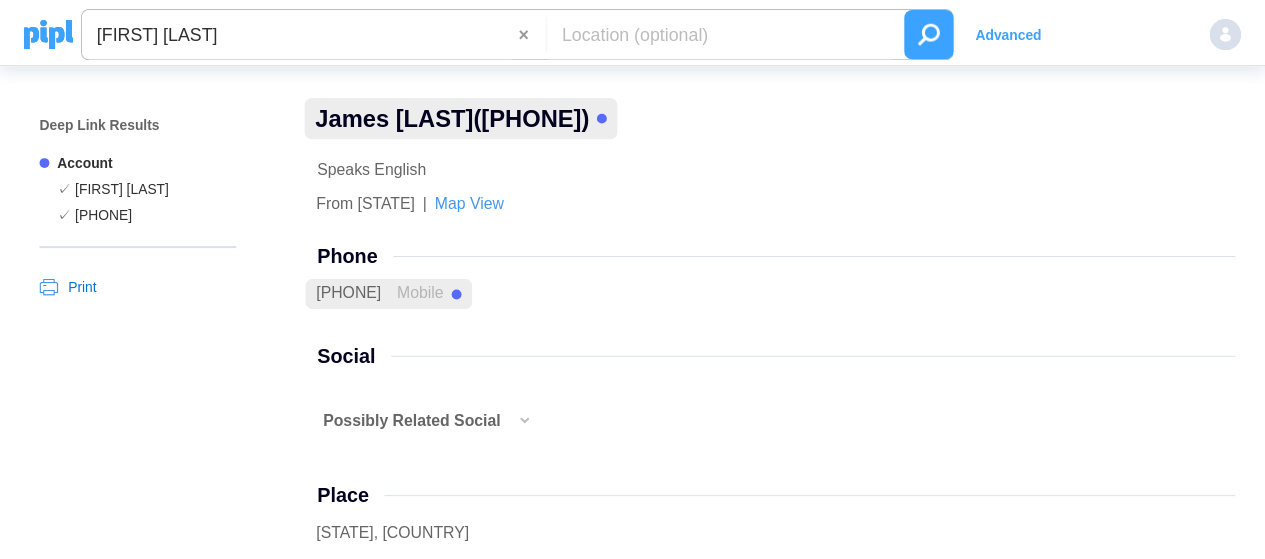 scroll, scrollTop: 0, scrollLeft: 0, axis: both 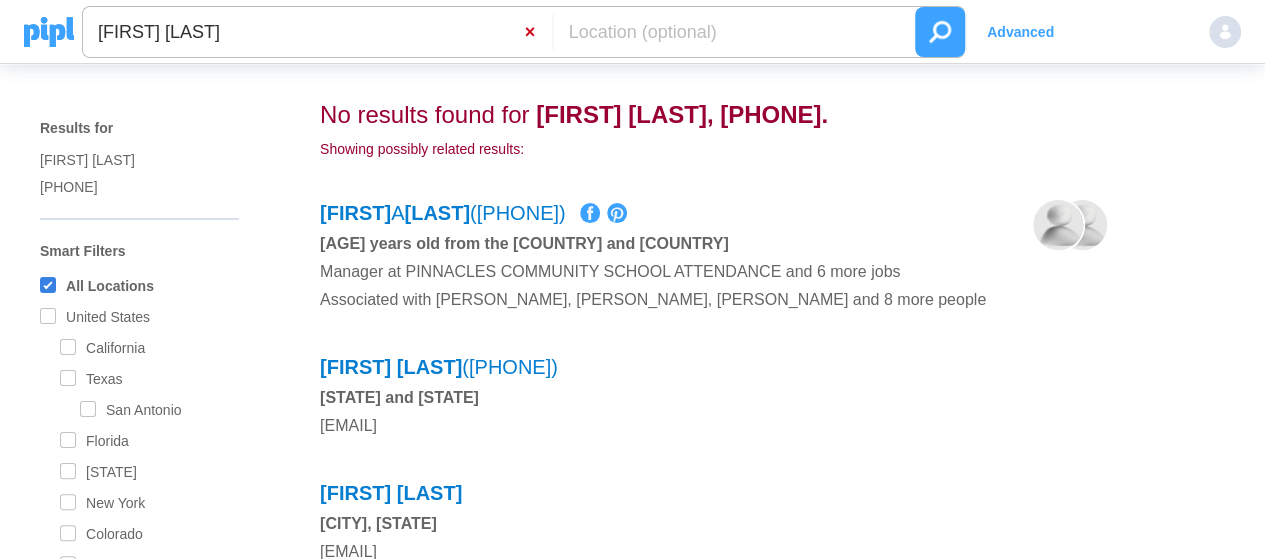 click on "×" at bounding box center [538, 32] 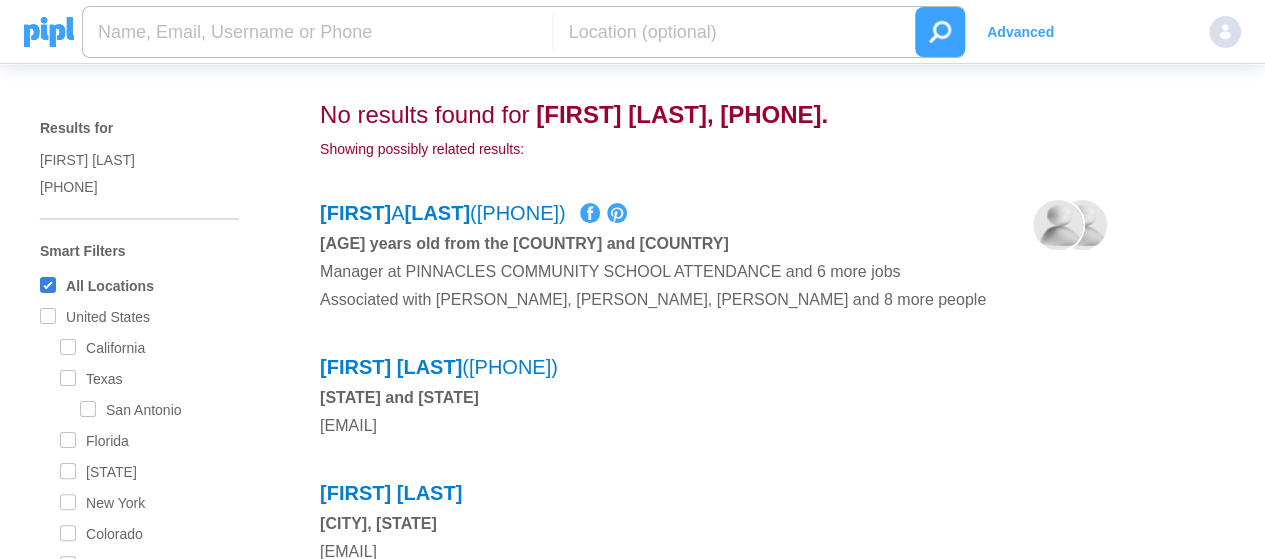 click at bounding box center (317, 32) 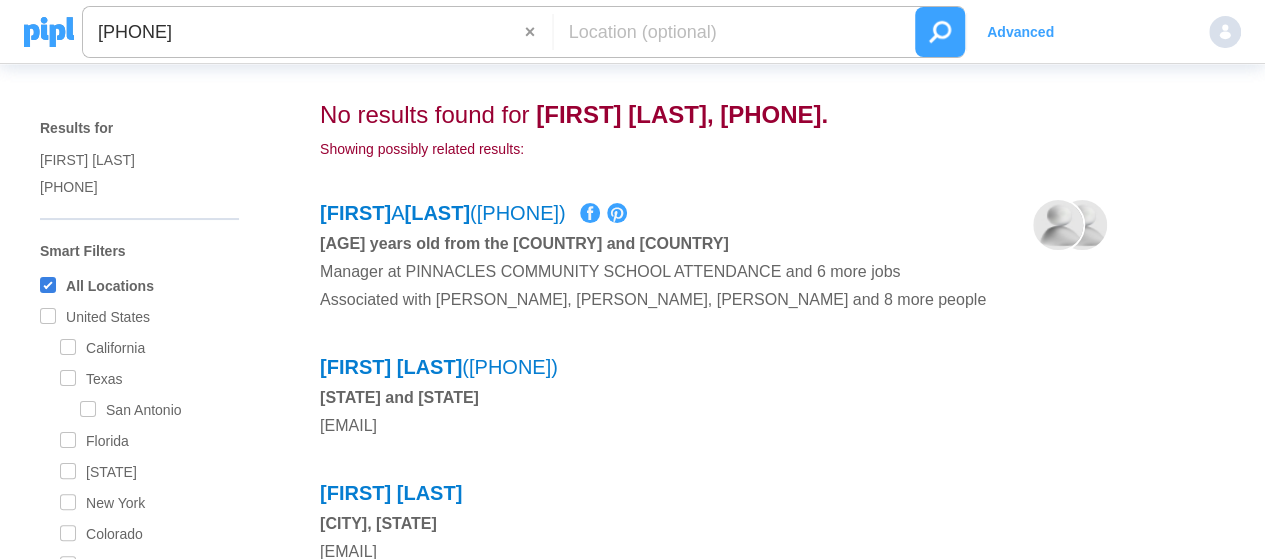 type on "+13653456489" 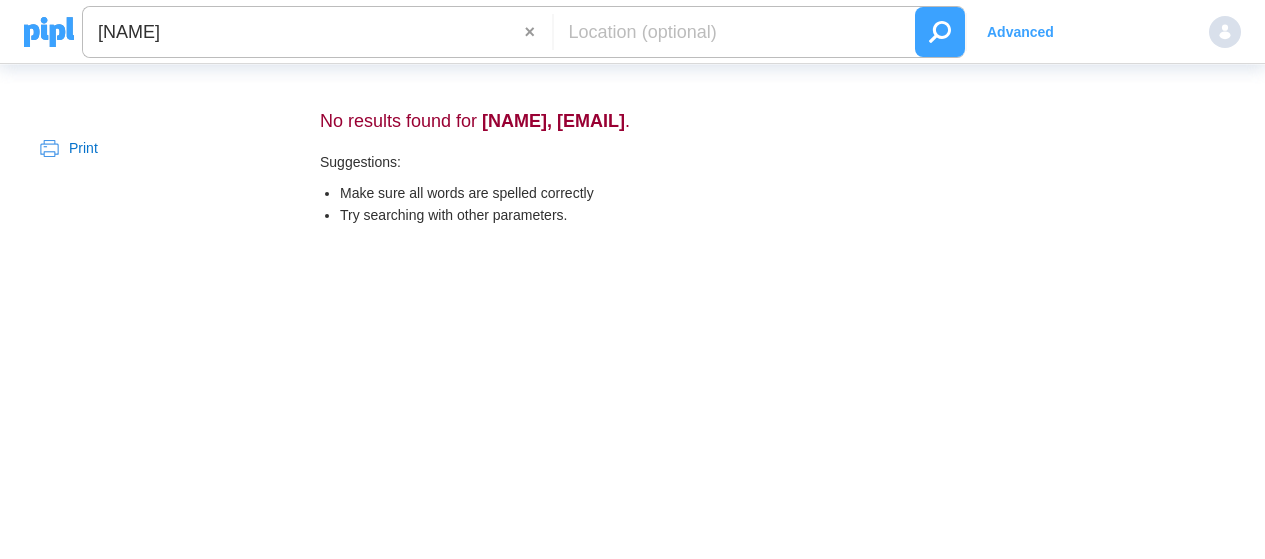 scroll, scrollTop: 0, scrollLeft: 0, axis: both 